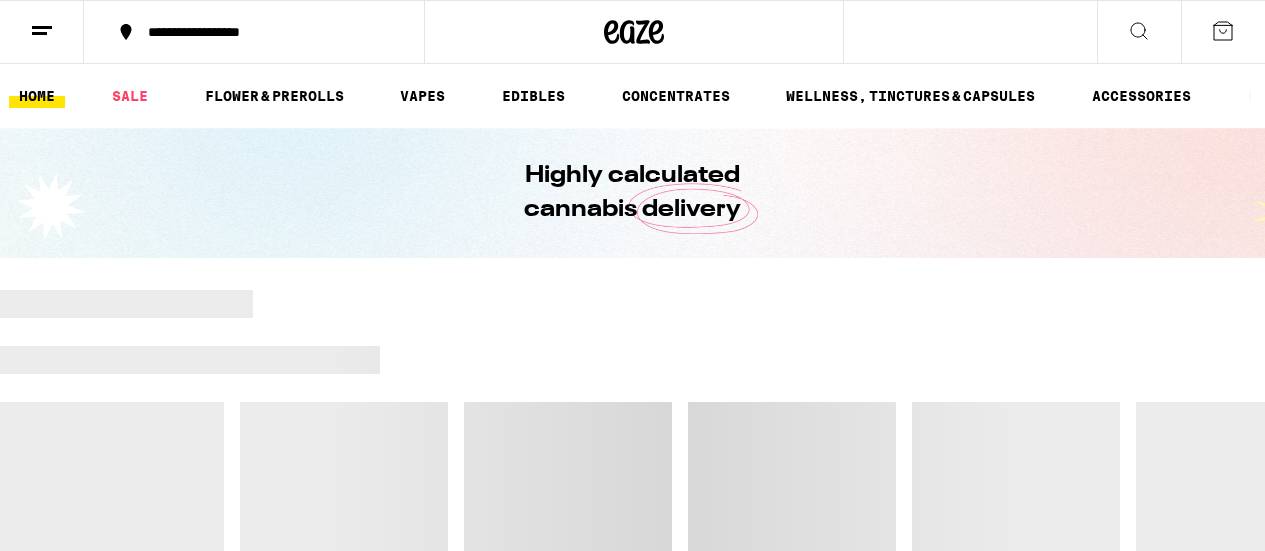 scroll, scrollTop: 0, scrollLeft: 0, axis: both 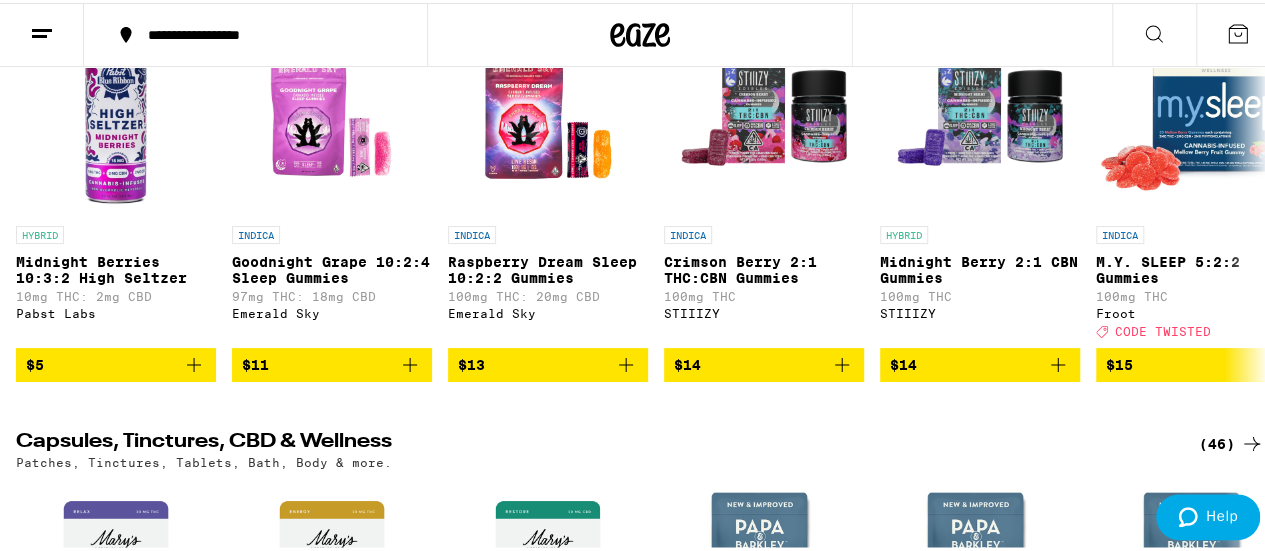click 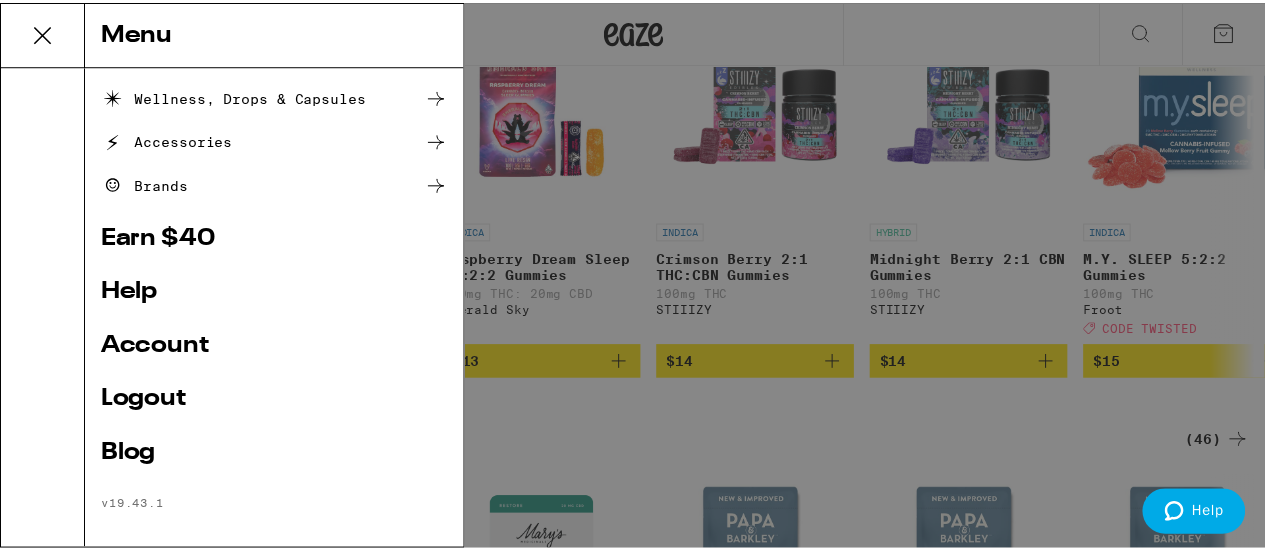 scroll, scrollTop: 304, scrollLeft: 0, axis: vertical 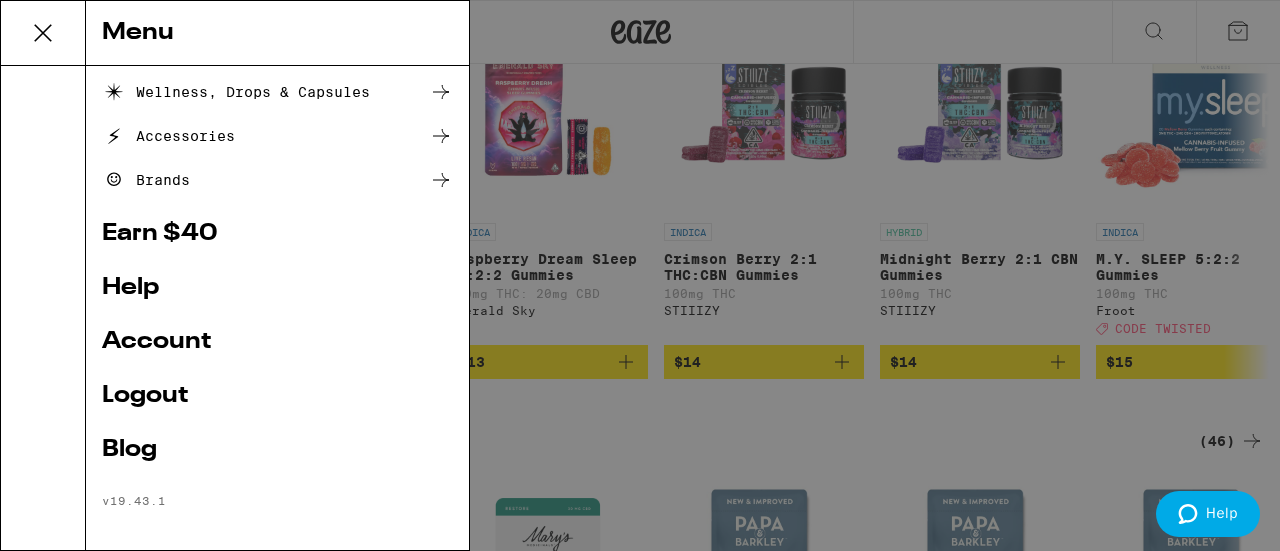 click on "Account" at bounding box center [277, 342] 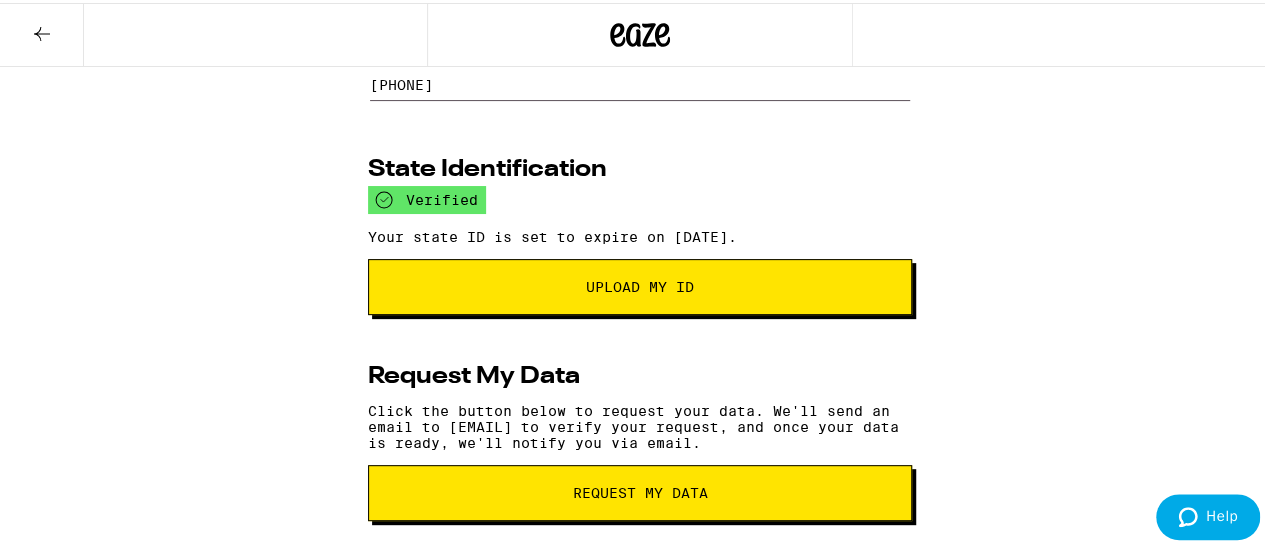 scroll, scrollTop: 0, scrollLeft: 0, axis: both 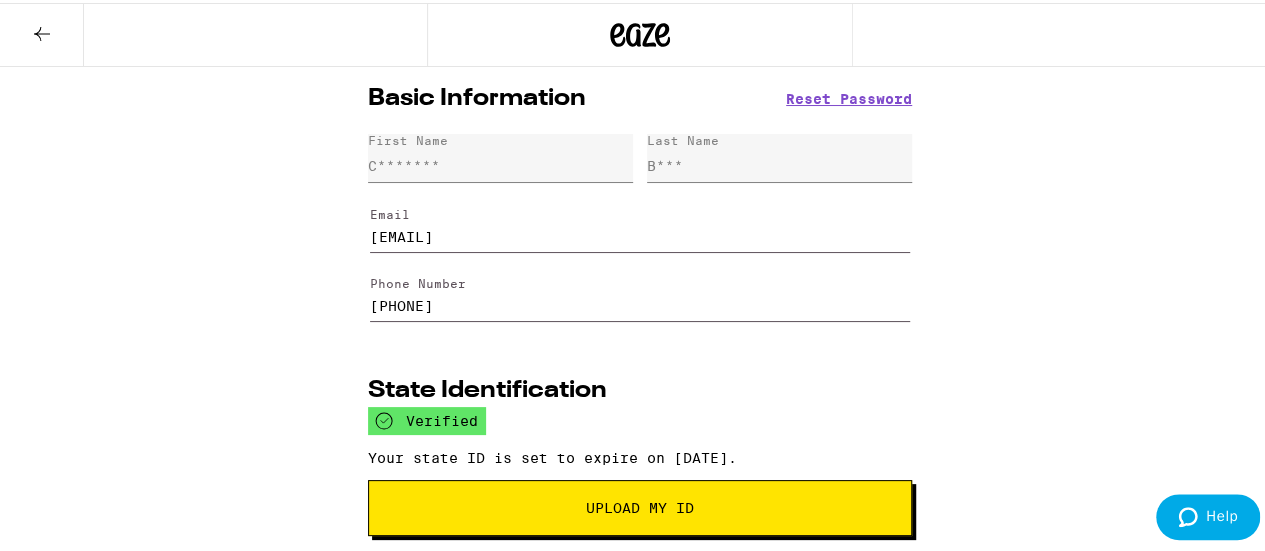click at bounding box center [42, 32] 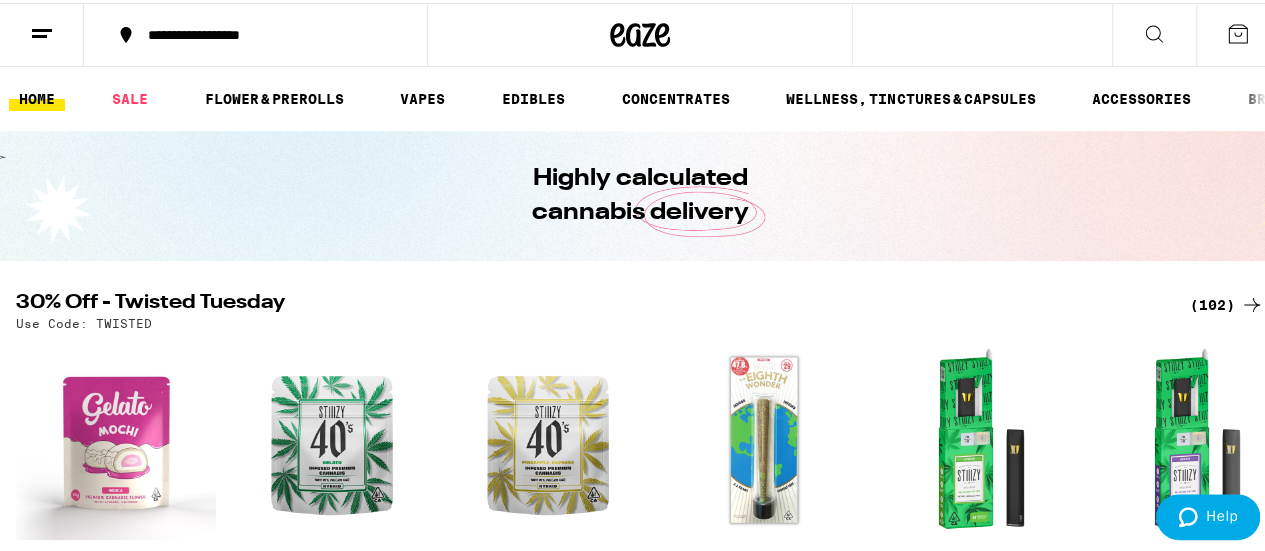 click 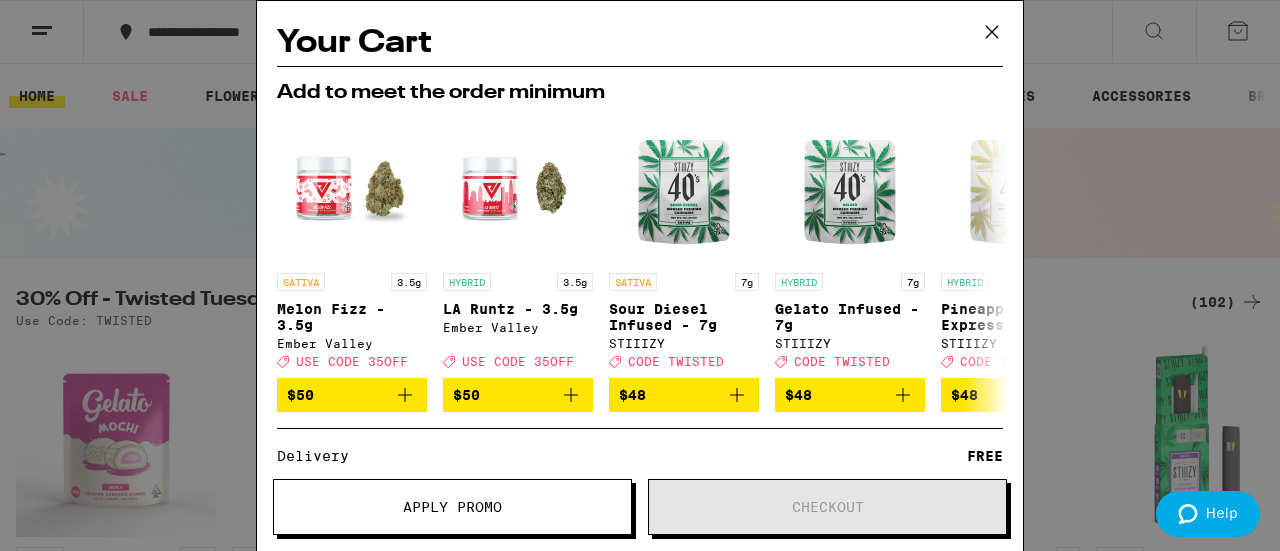 click 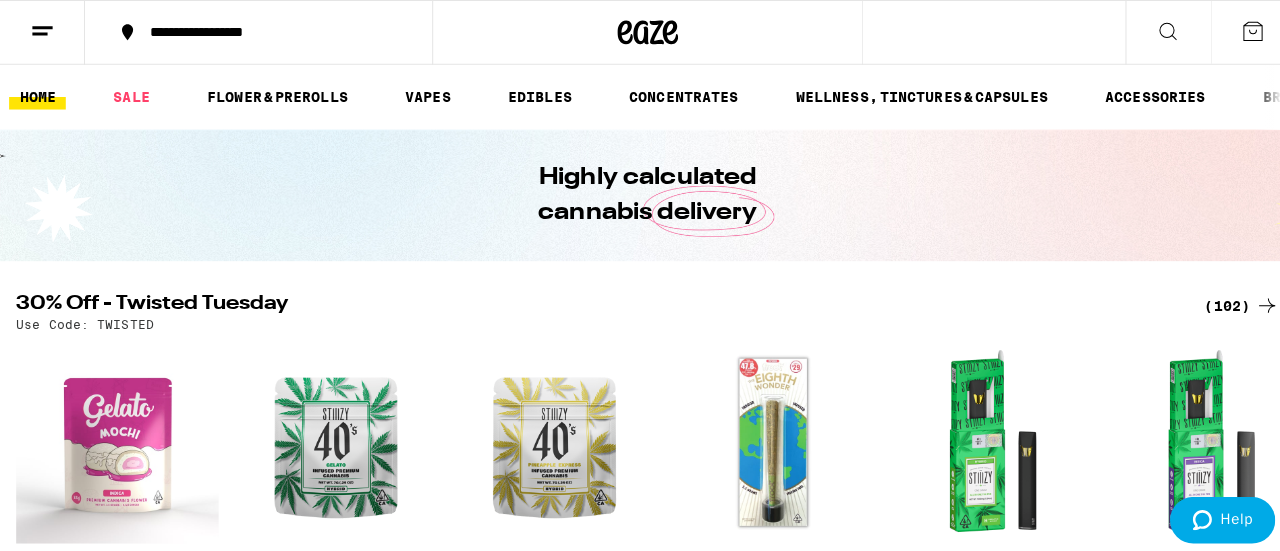scroll, scrollTop: 0, scrollLeft: 0, axis: both 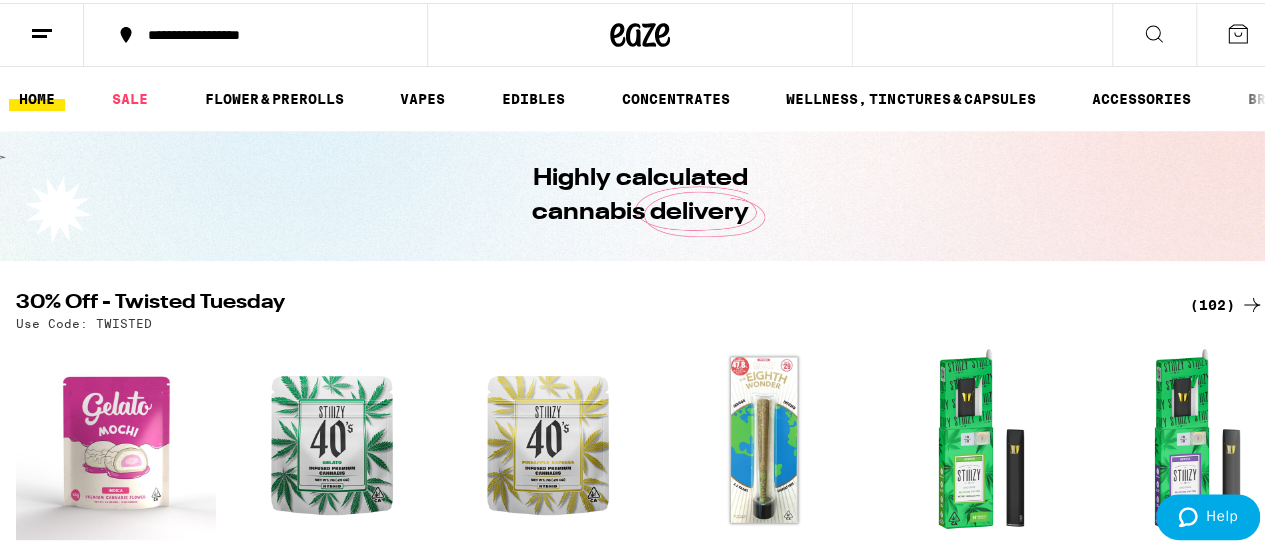 click 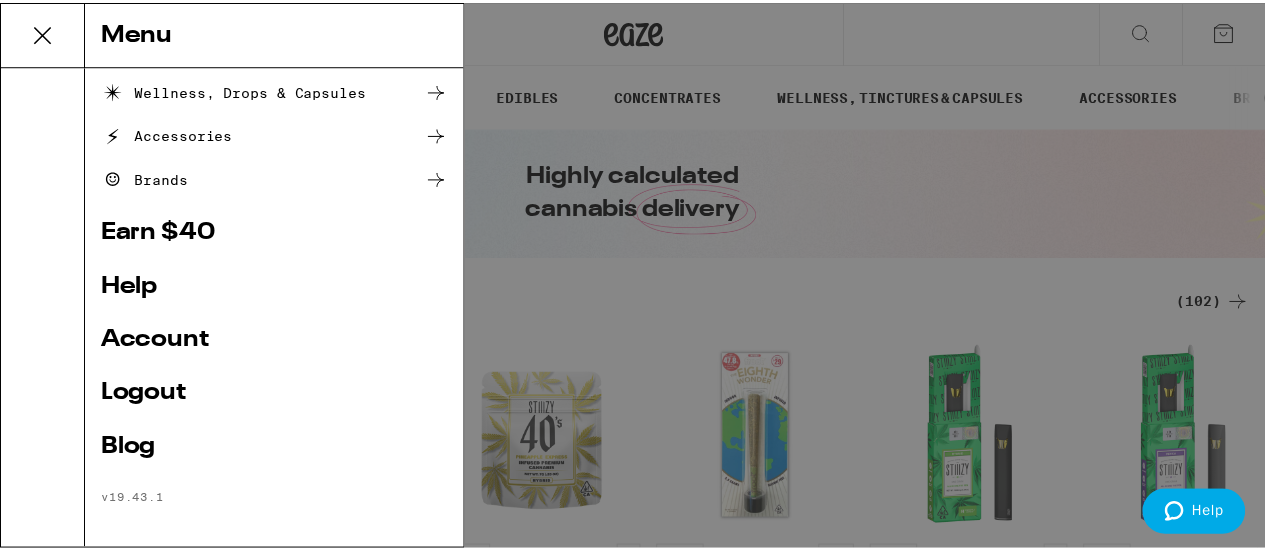 scroll, scrollTop: 313, scrollLeft: 0, axis: vertical 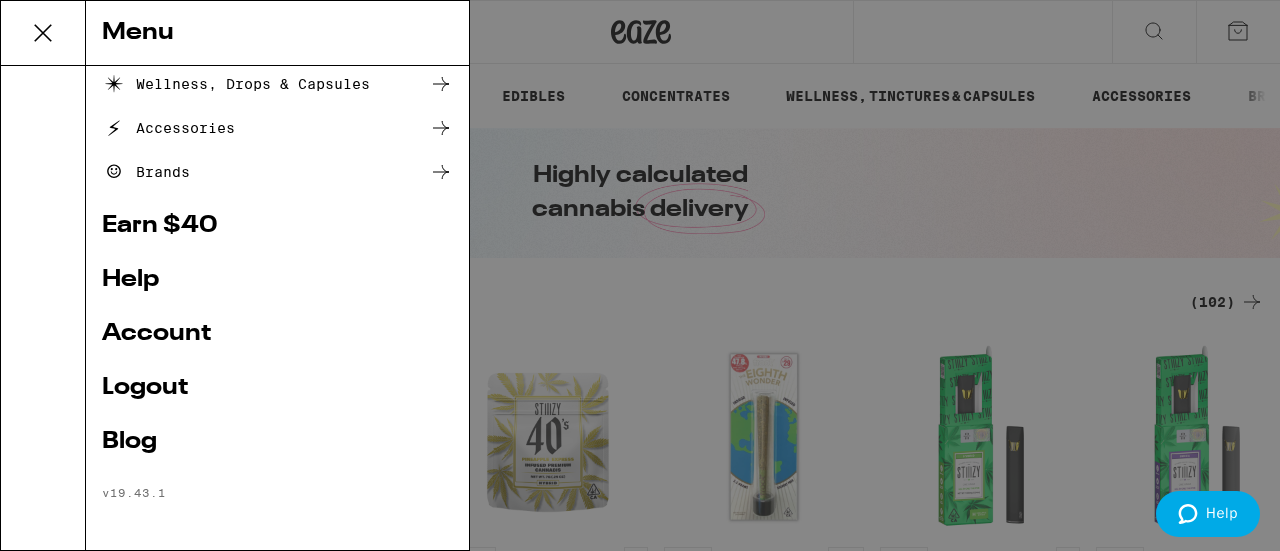 click on "Help" at bounding box center (277, 280) 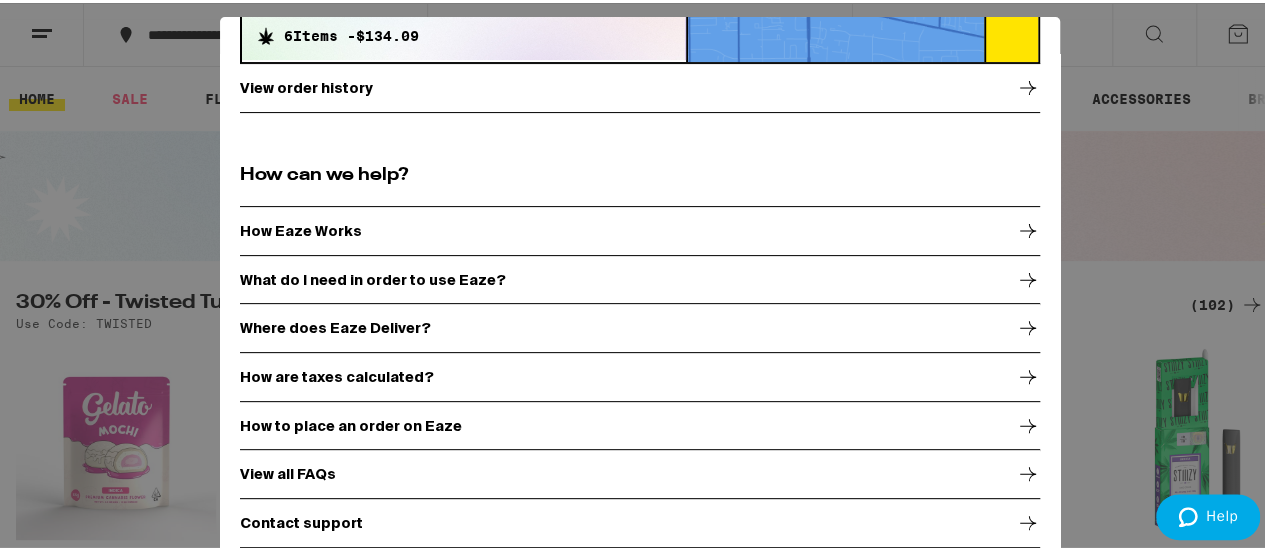 scroll, scrollTop: 222, scrollLeft: 0, axis: vertical 